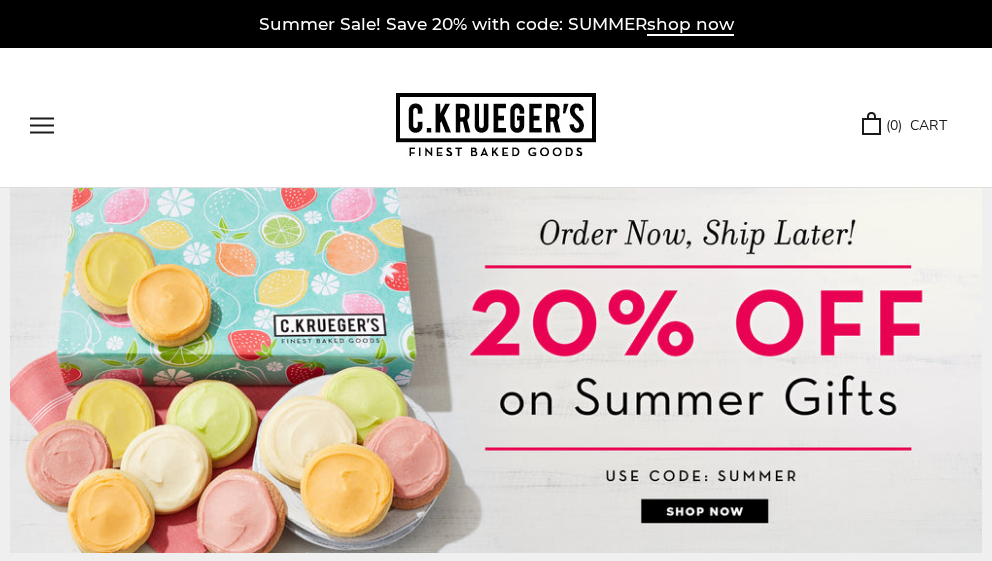 scroll, scrollTop: 0, scrollLeft: 0, axis: both 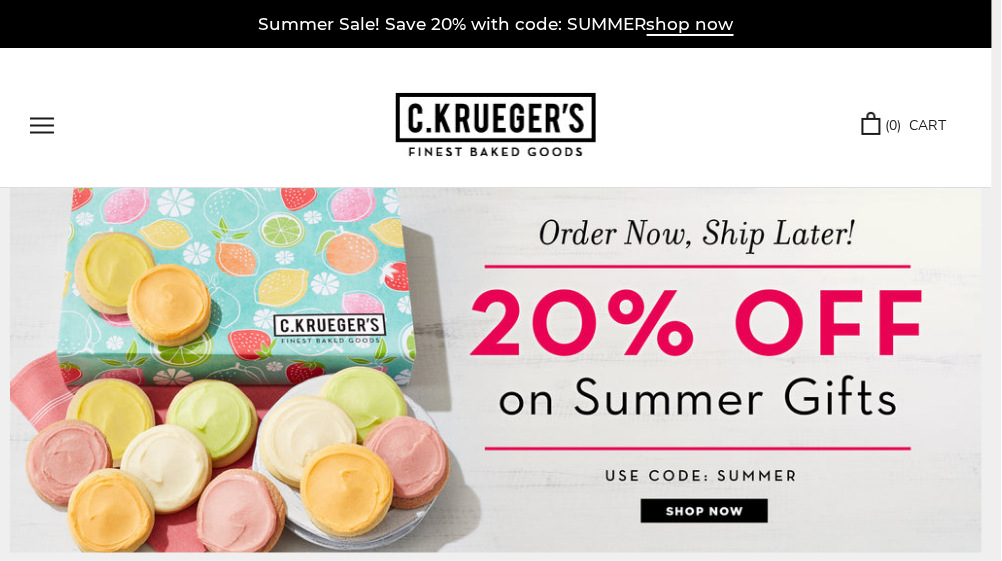 drag, startPoint x: 0, startPoint y: 0, endPoint x: 1002, endPoint y: 20, distance: 1002.1996 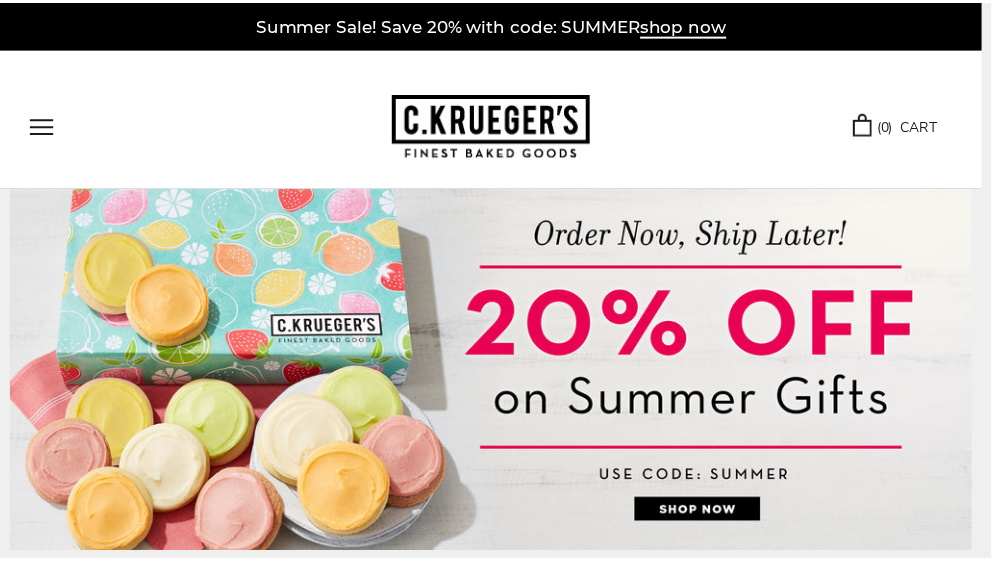scroll, scrollTop: 0, scrollLeft: 0, axis: both 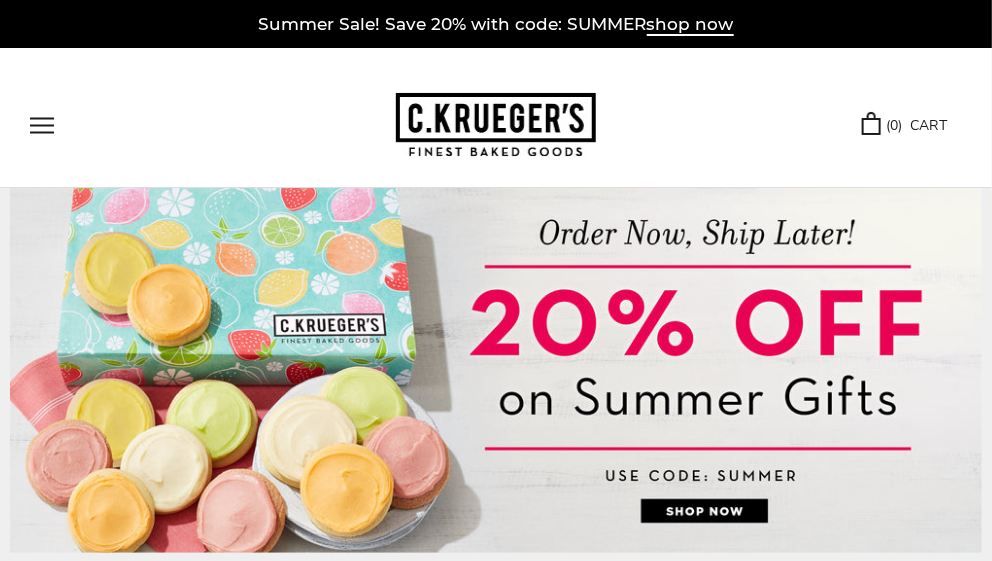 click at bounding box center (42, 125) 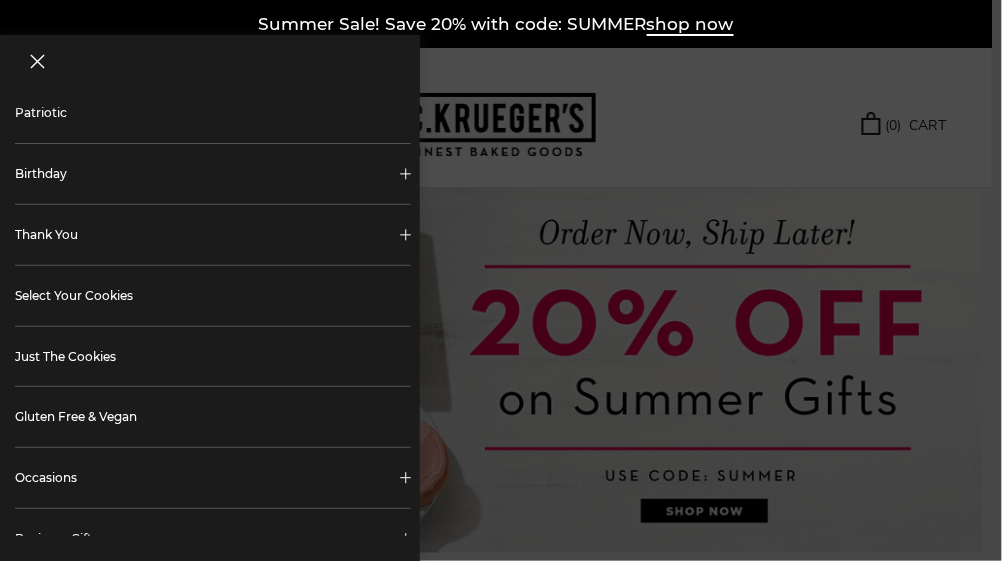 scroll, scrollTop: 297, scrollLeft: 0, axis: vertical 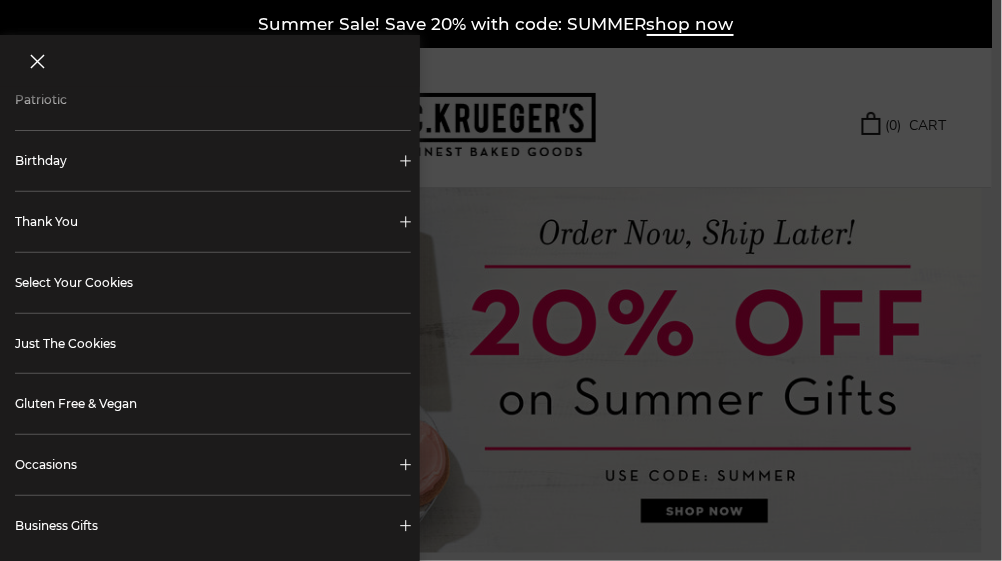 click on "Select Your Cookies" at bounding box center (213, 283) 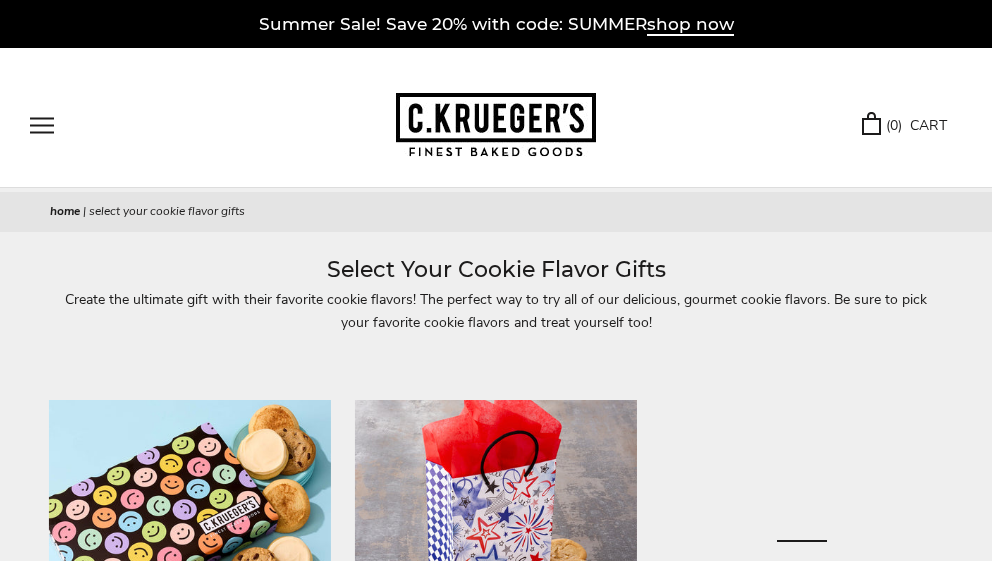 scroll, scrollTop: 0, scrollLeft: 0, axis: both 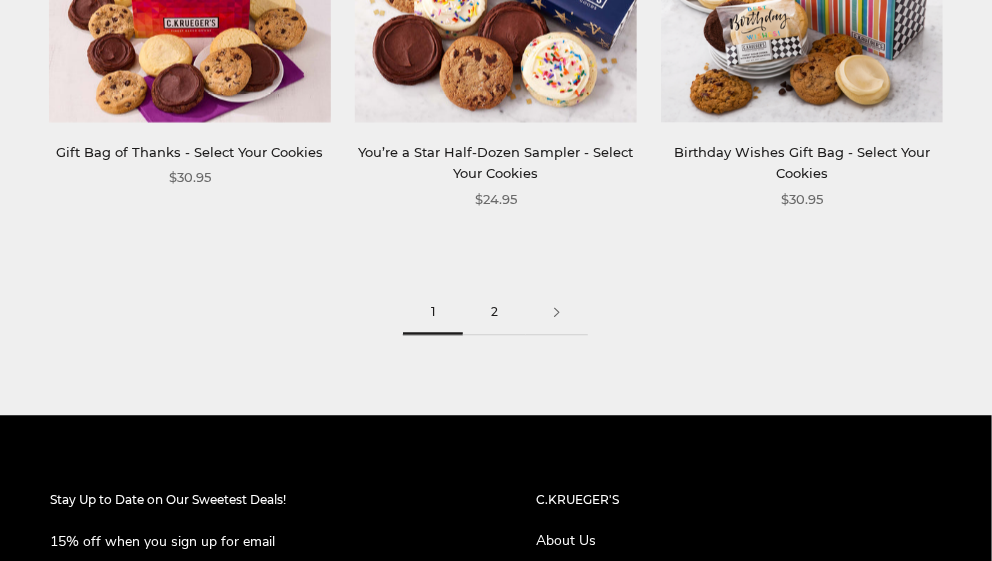 click on "2" at bounding box center [494, 312] 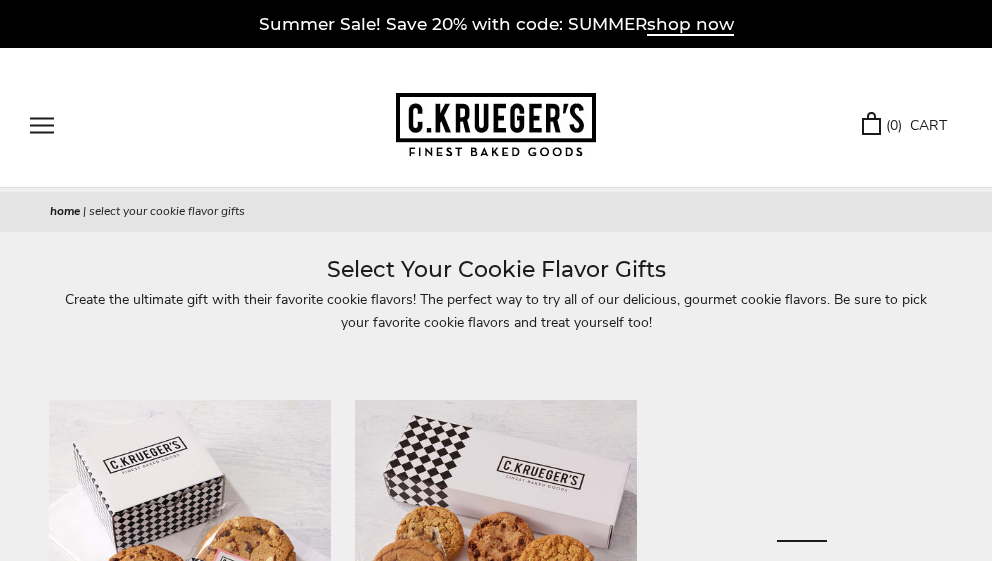 scroll, scrollTop: 0, scrollLeft: 0, axis: both 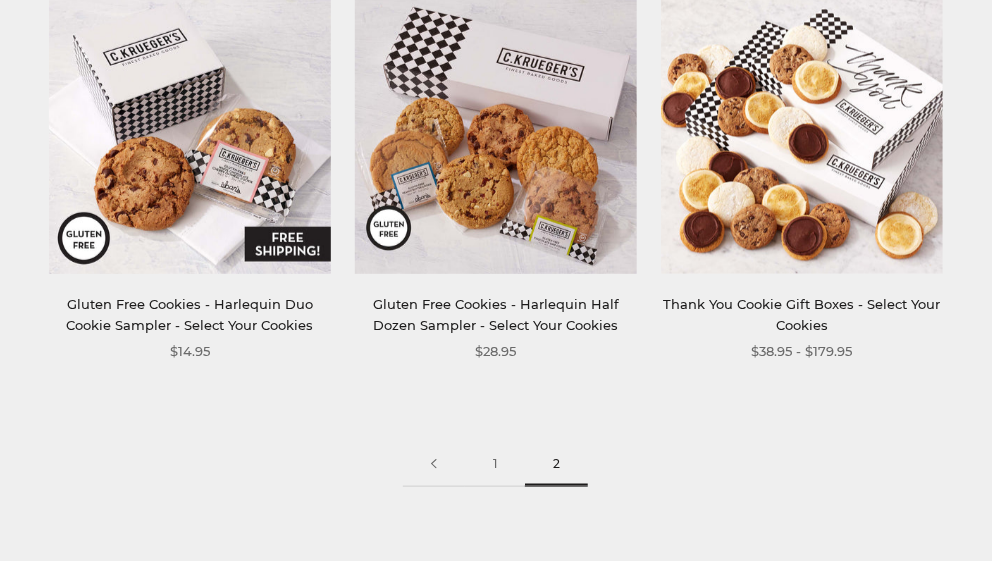 click on "Gluten Free Cookies - Harlequin Duo Cookie Sampler - Select Your Cookies" at bounding box center (189, 314) 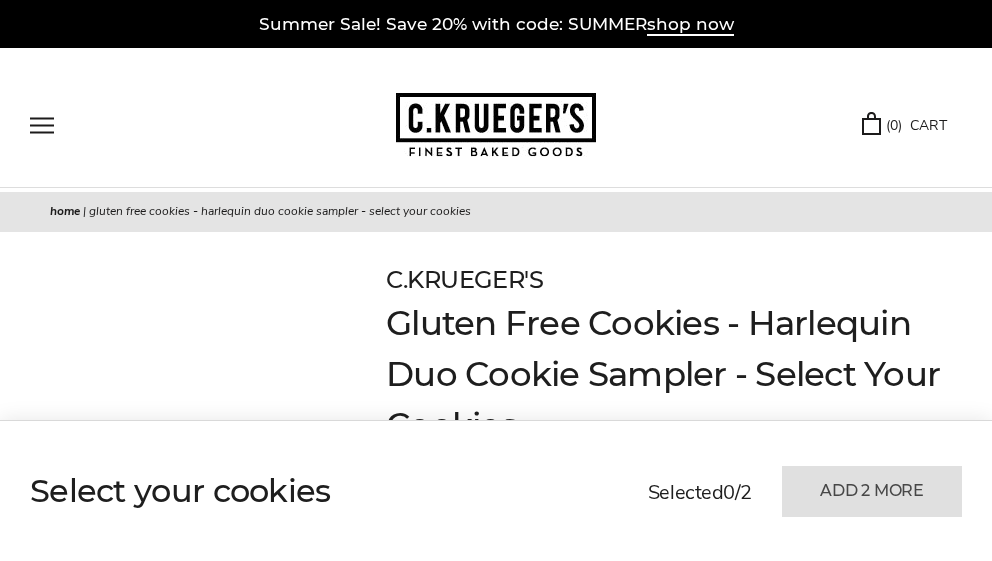 scroll, scrollTop: 0, scrollLeft: 0, axis: both 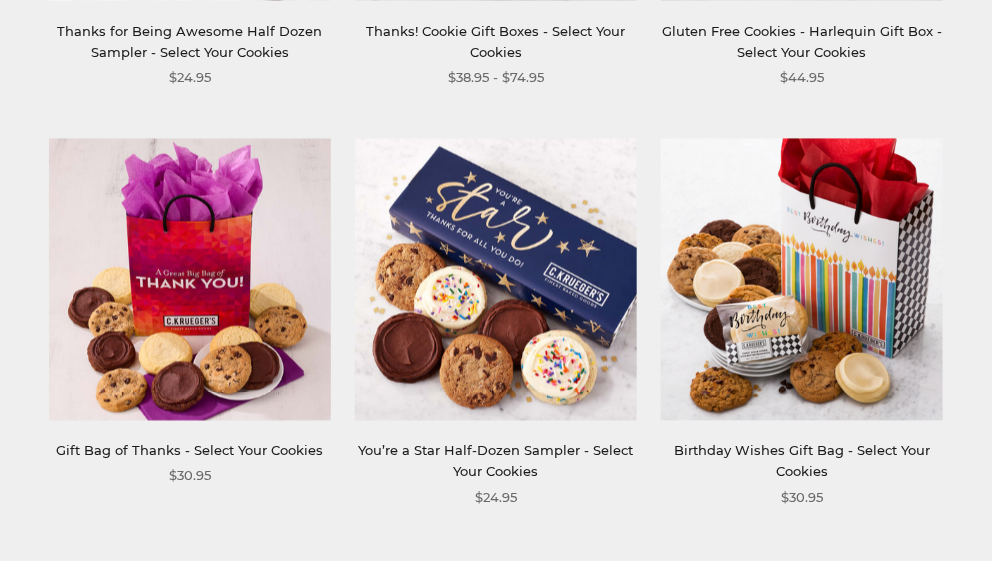 click on "You’re a Star Half-Dozen Sampler - Select Your Cookies" at bounding box center (495, 461) 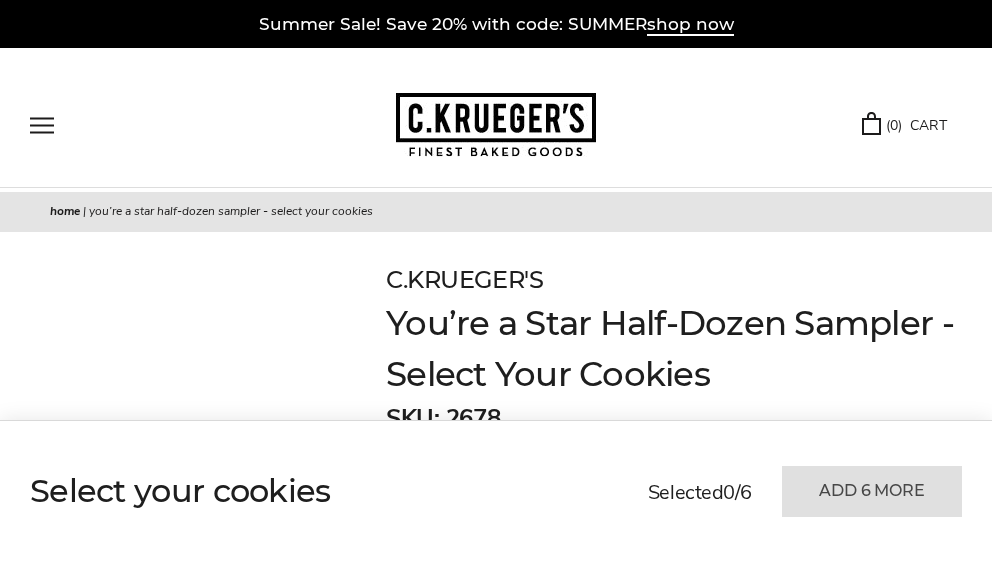 scroll, scrollTop: 0, scrollLeft: 0, axis: both 